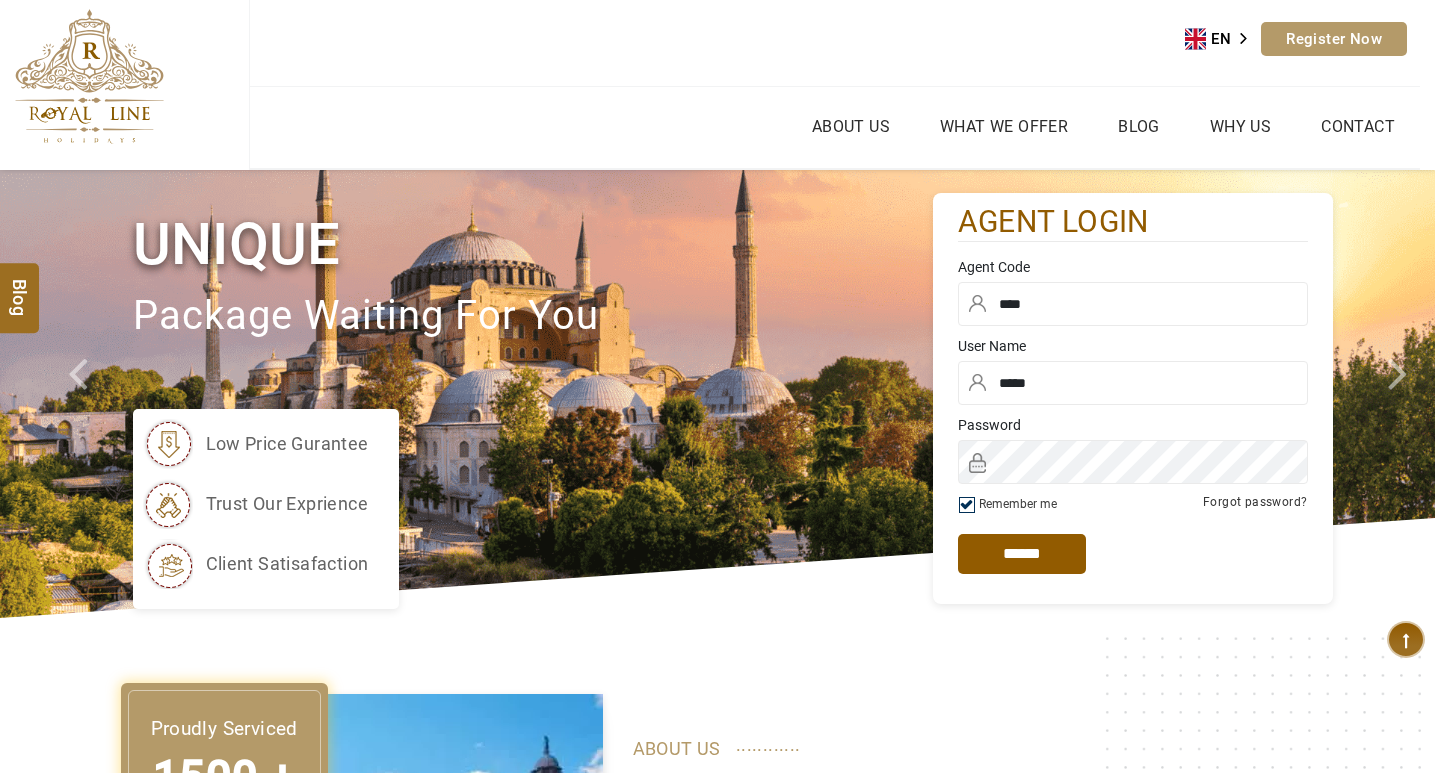scroll, scrollTop: 0, scrollLeft: 0, axis: both 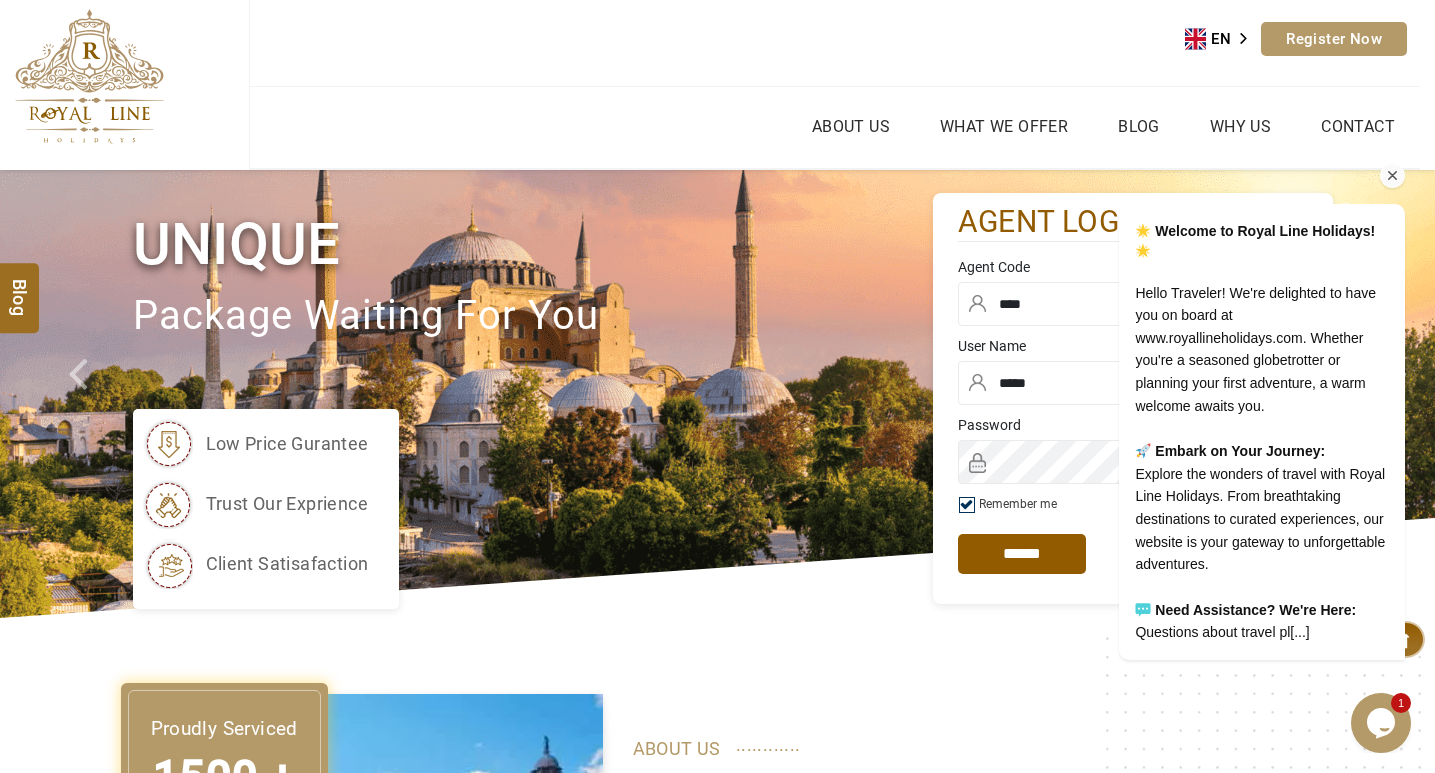 click at bounding box center [1393, 176] 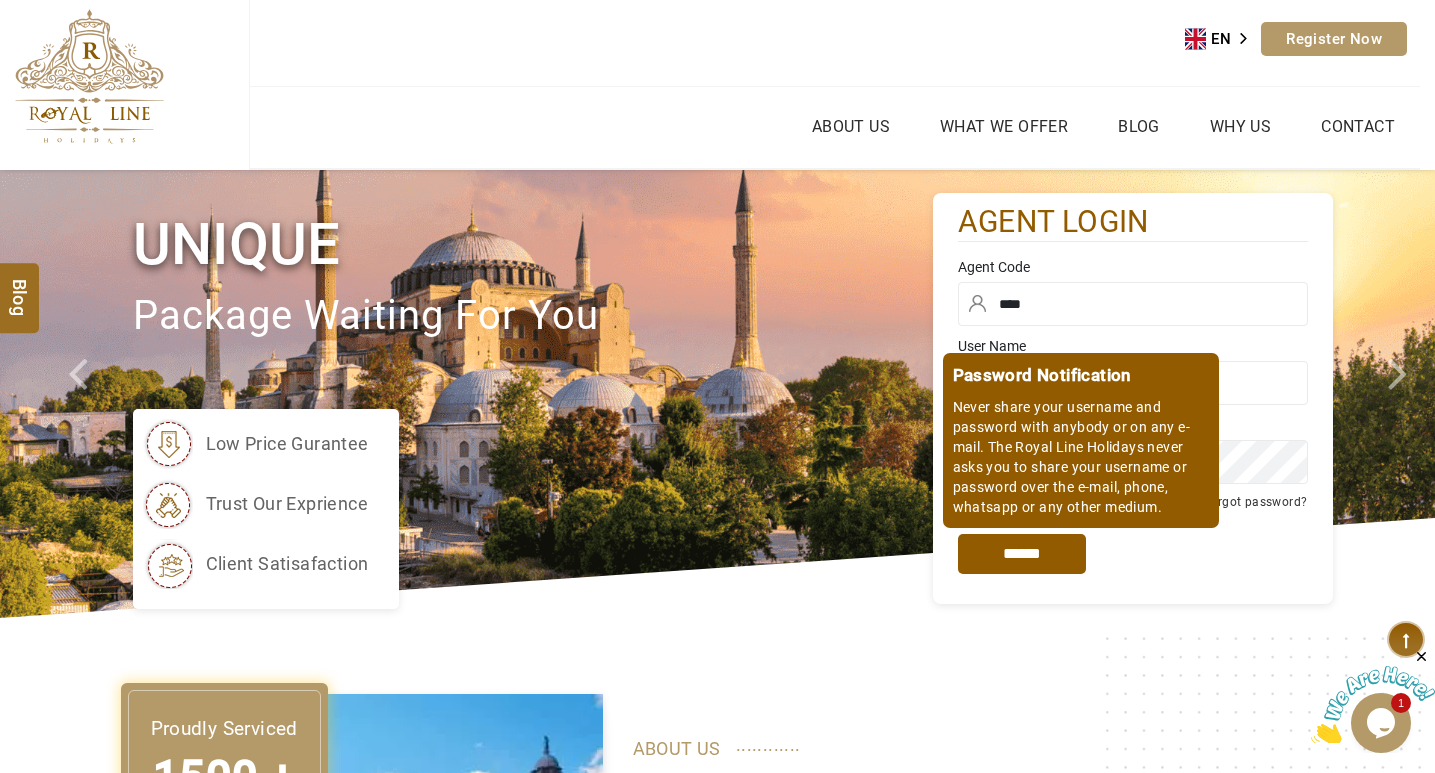 click on "*****" at bounding box center [1022, 554] 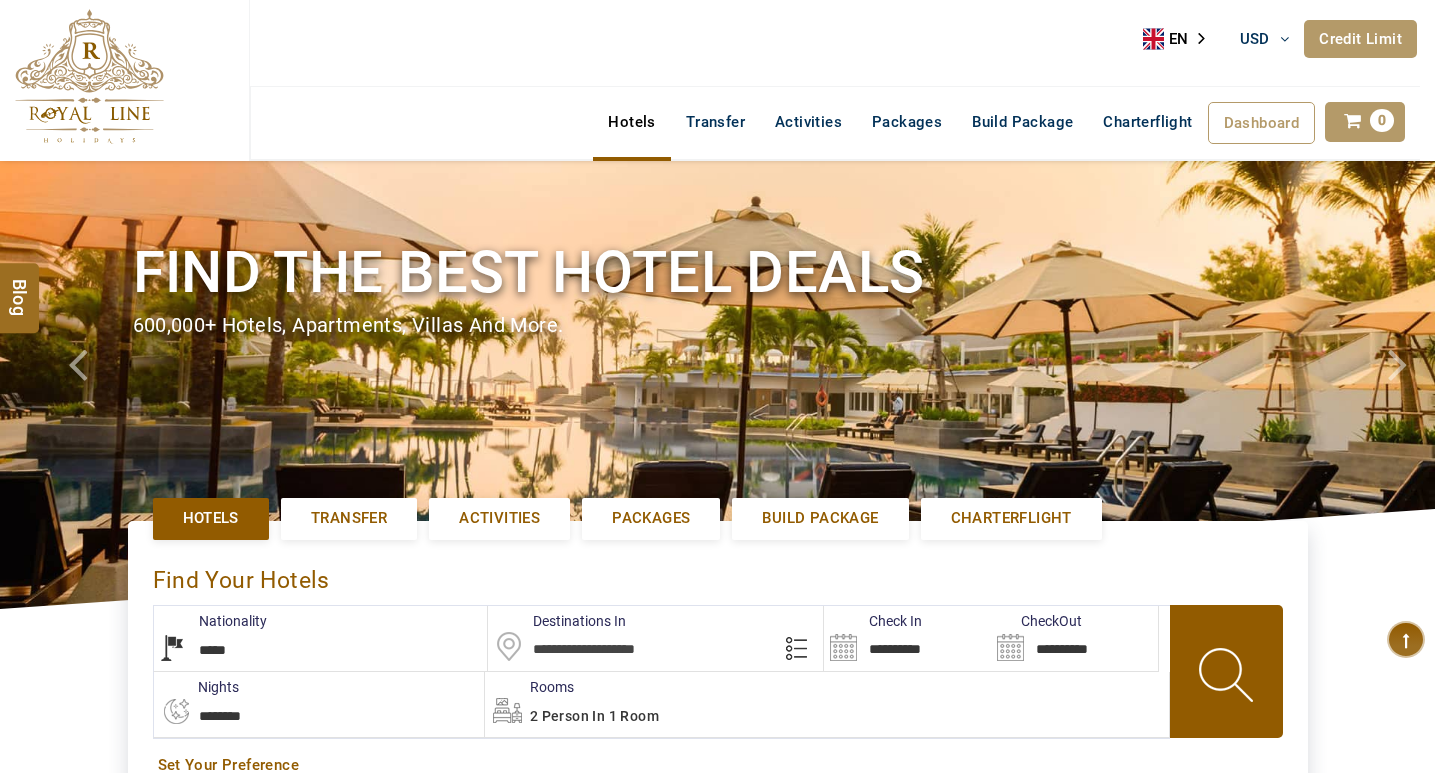 select on "*****" 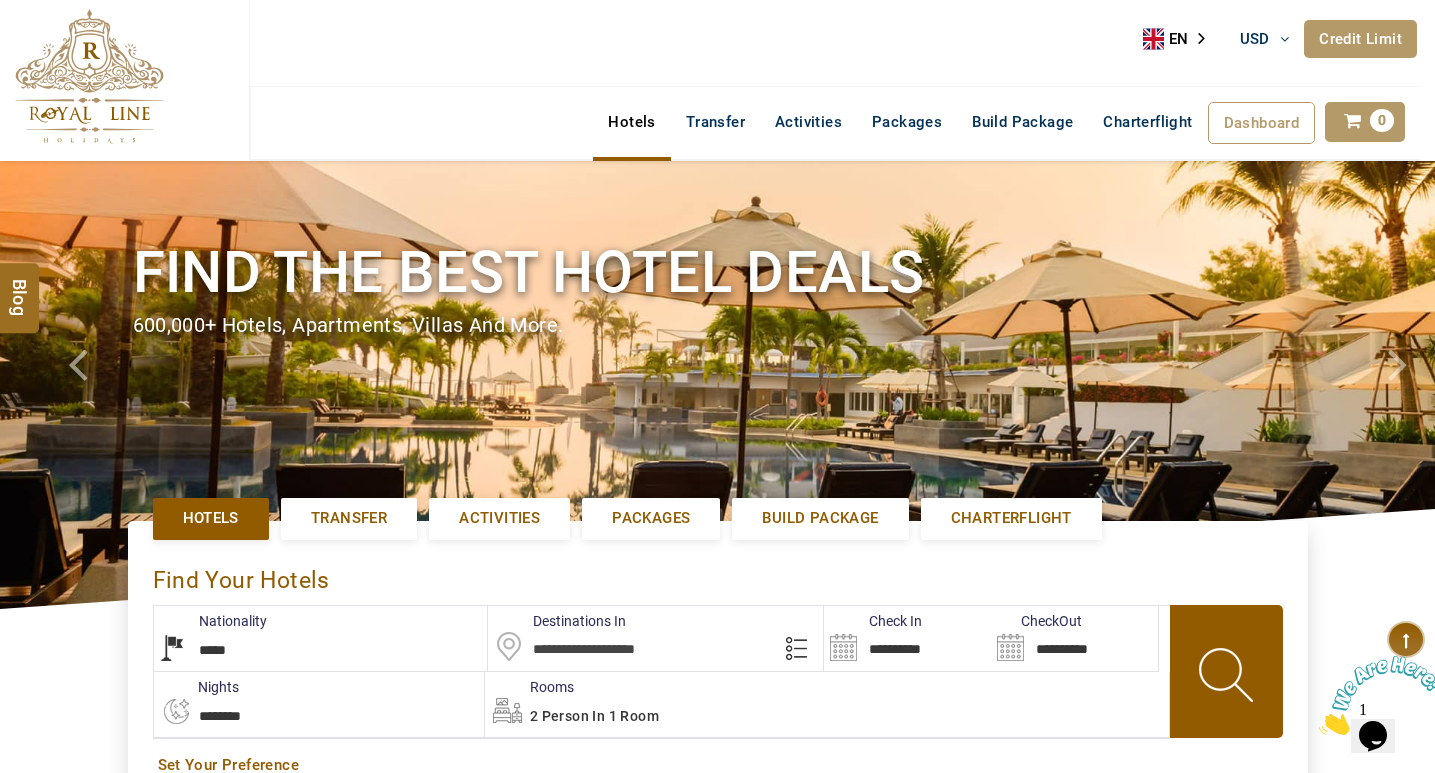 scroll, scrollTop: 0, scrollLeft: 0, axis: both 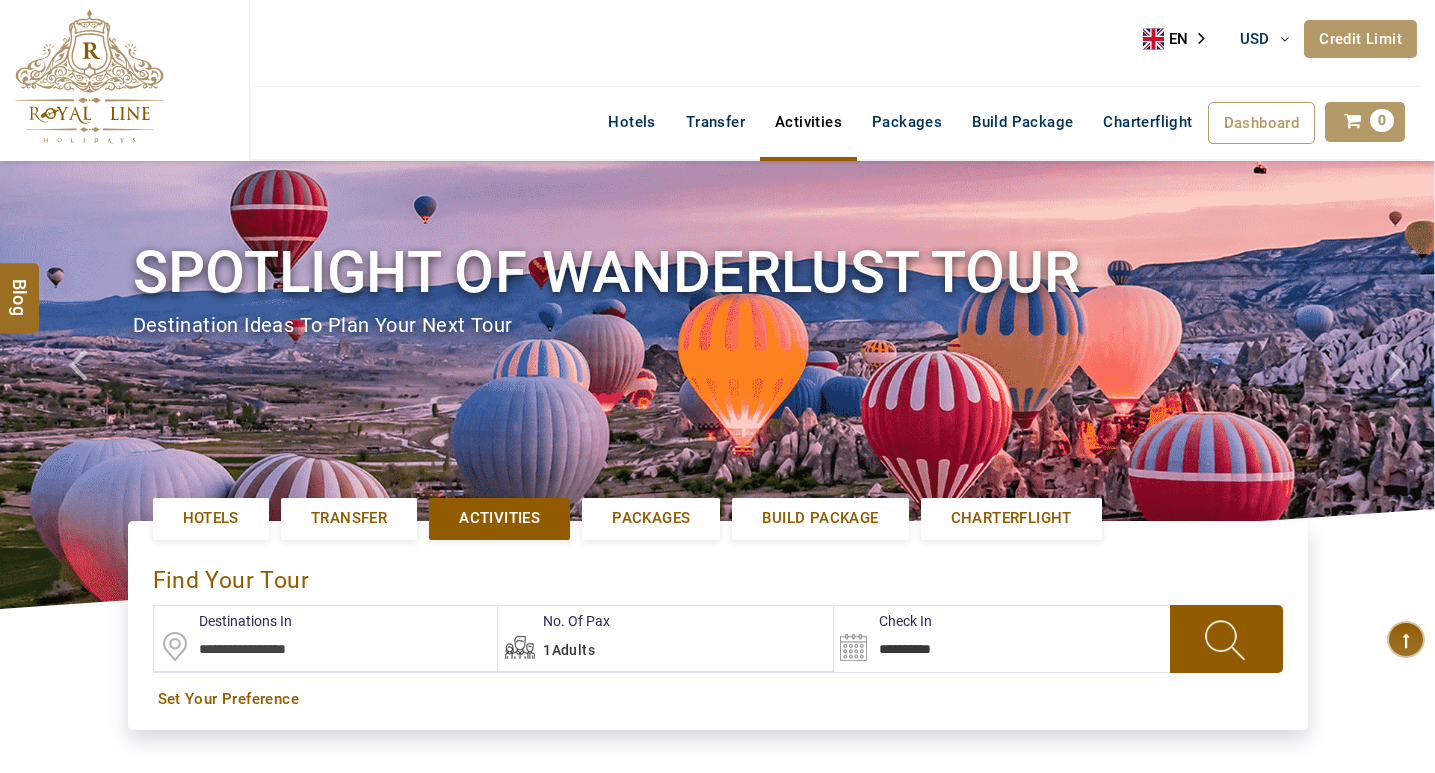 click at bounding box center (326, 638) 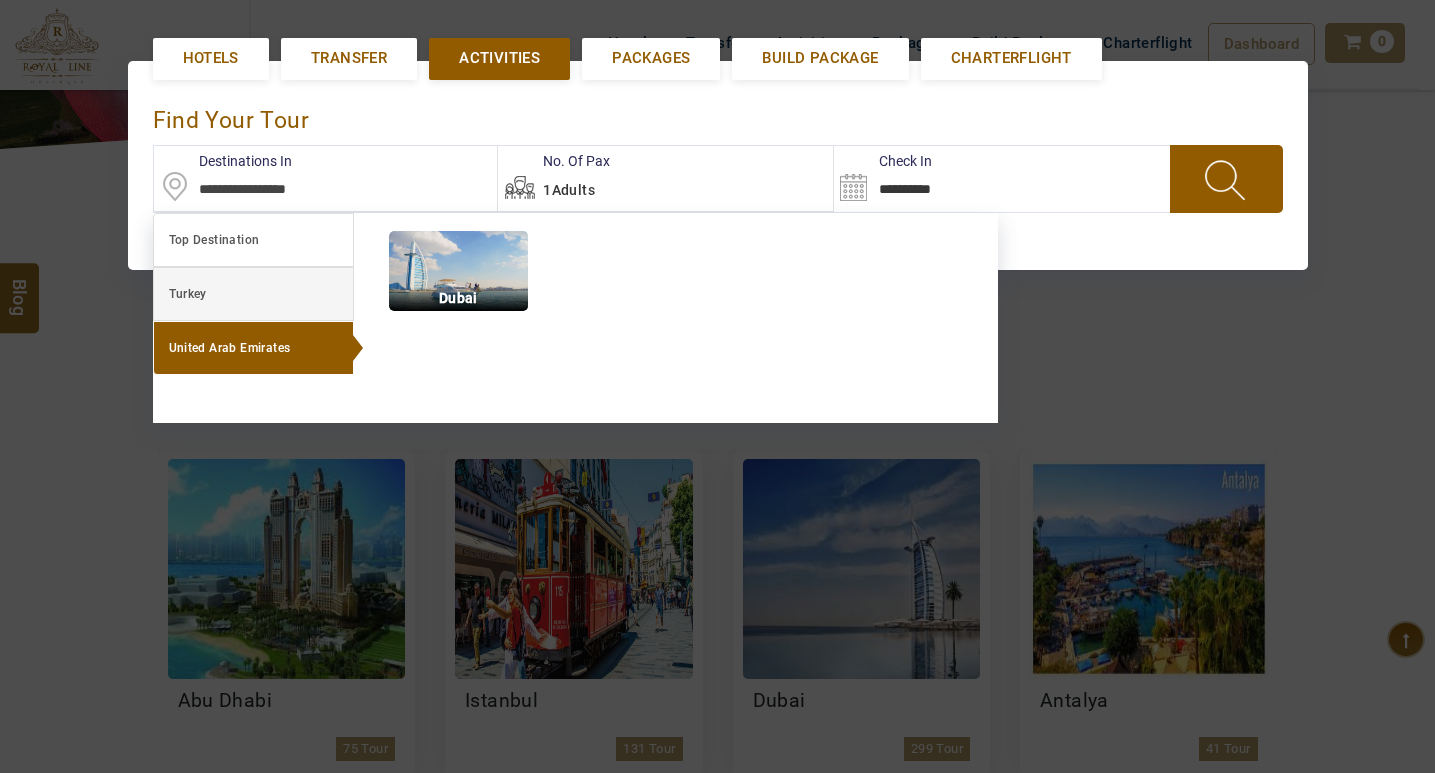 scroll, scrollTop: 461, scrollLeft: 0, axis: vertical 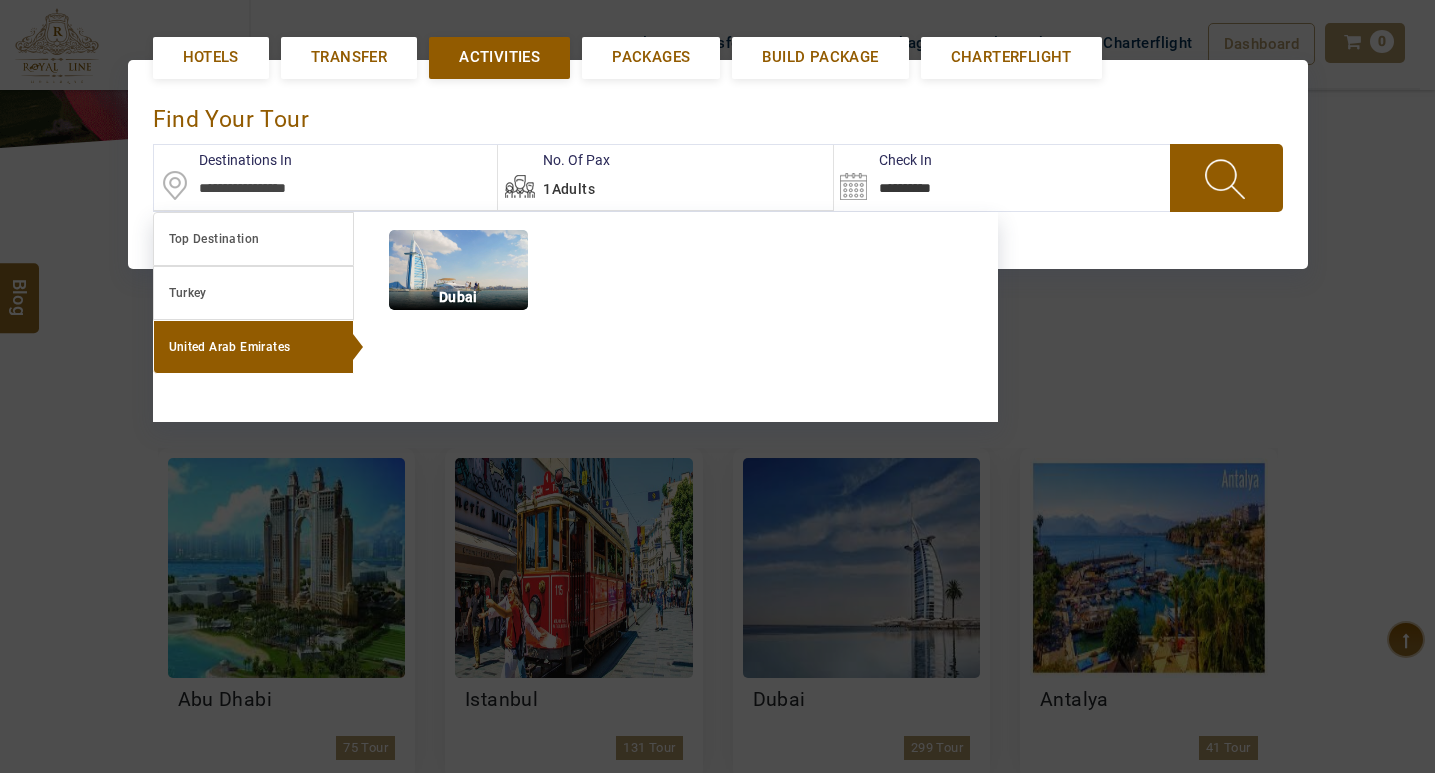 click on "United Arab Emirates" at bounding box center (230, 347) 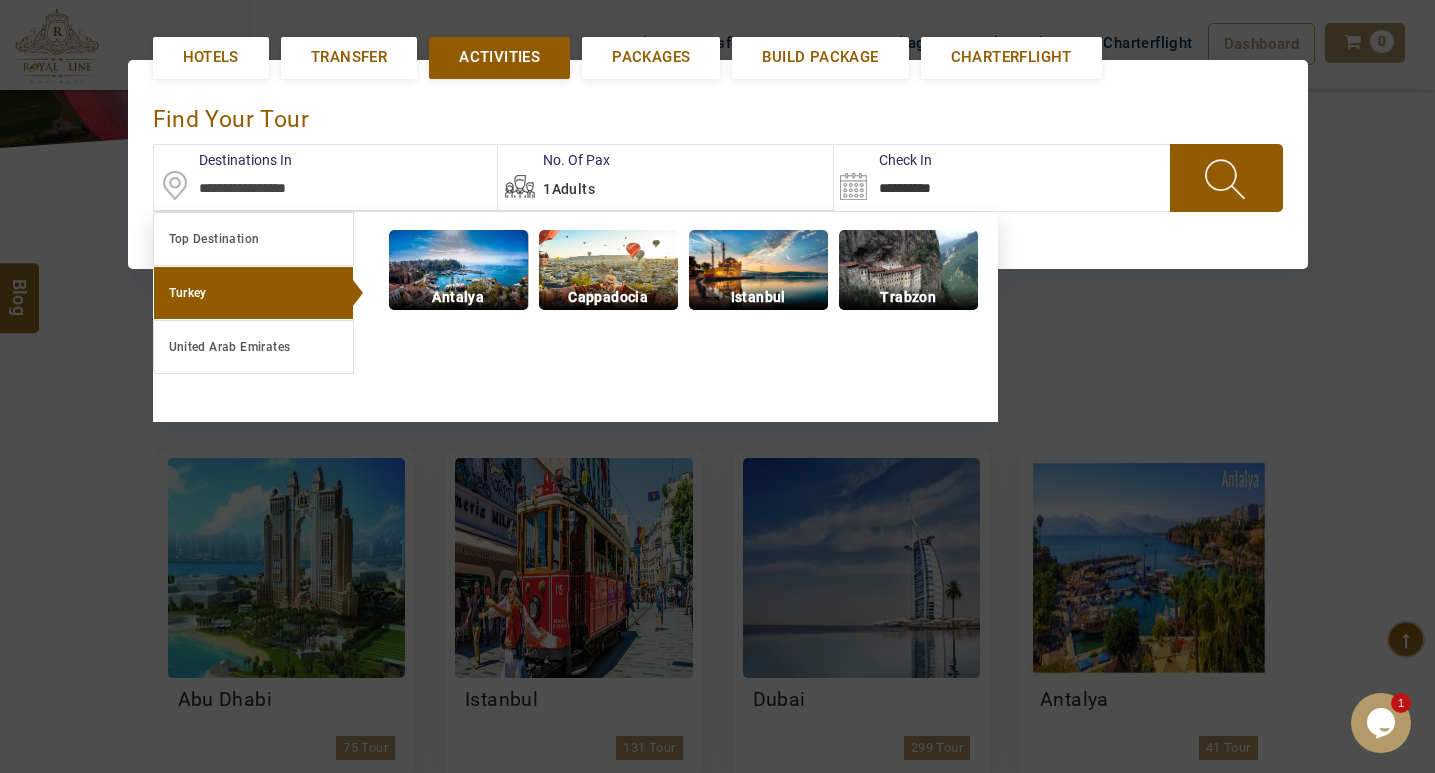 click at bounding box center [458, 270] 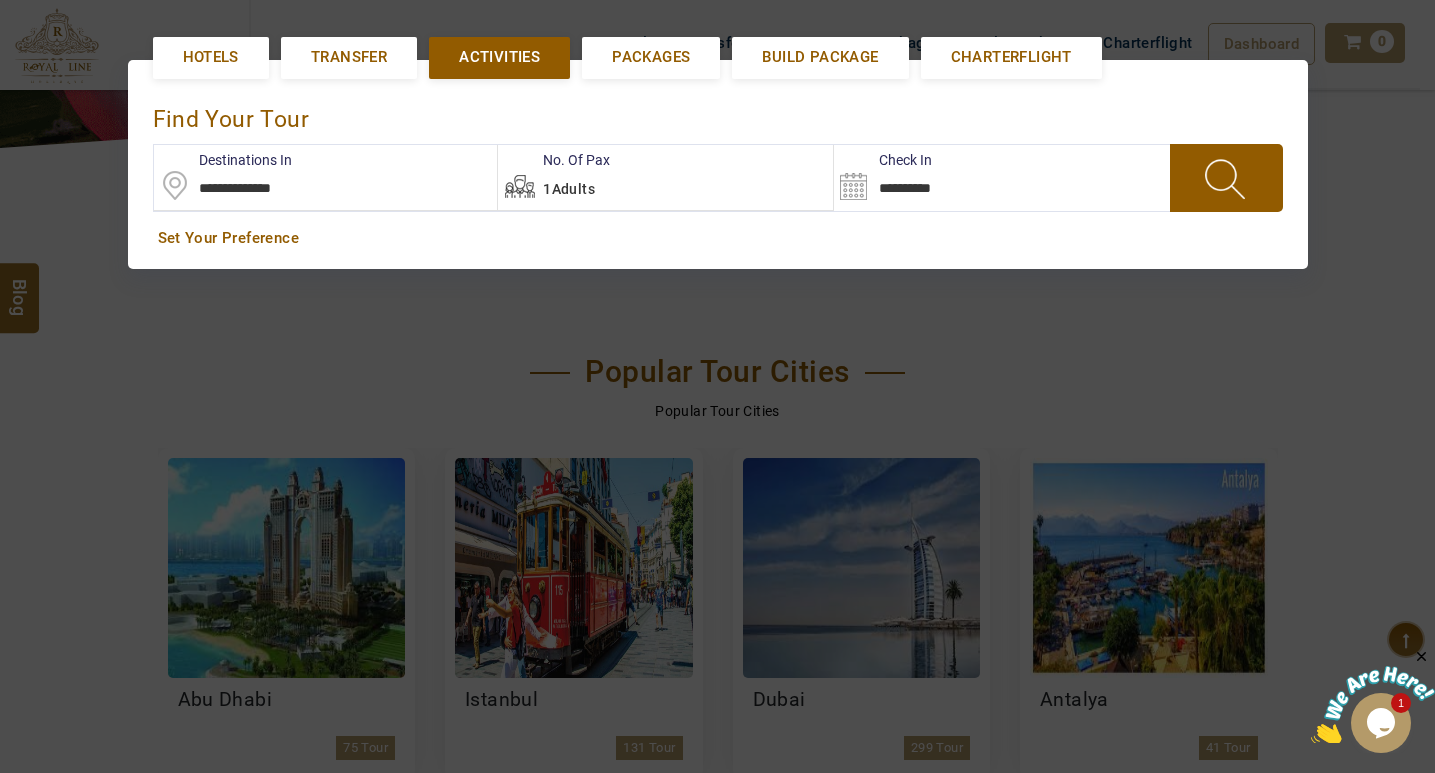 scroll, scrollTop: 0, scrollLeft: 0, axis: both 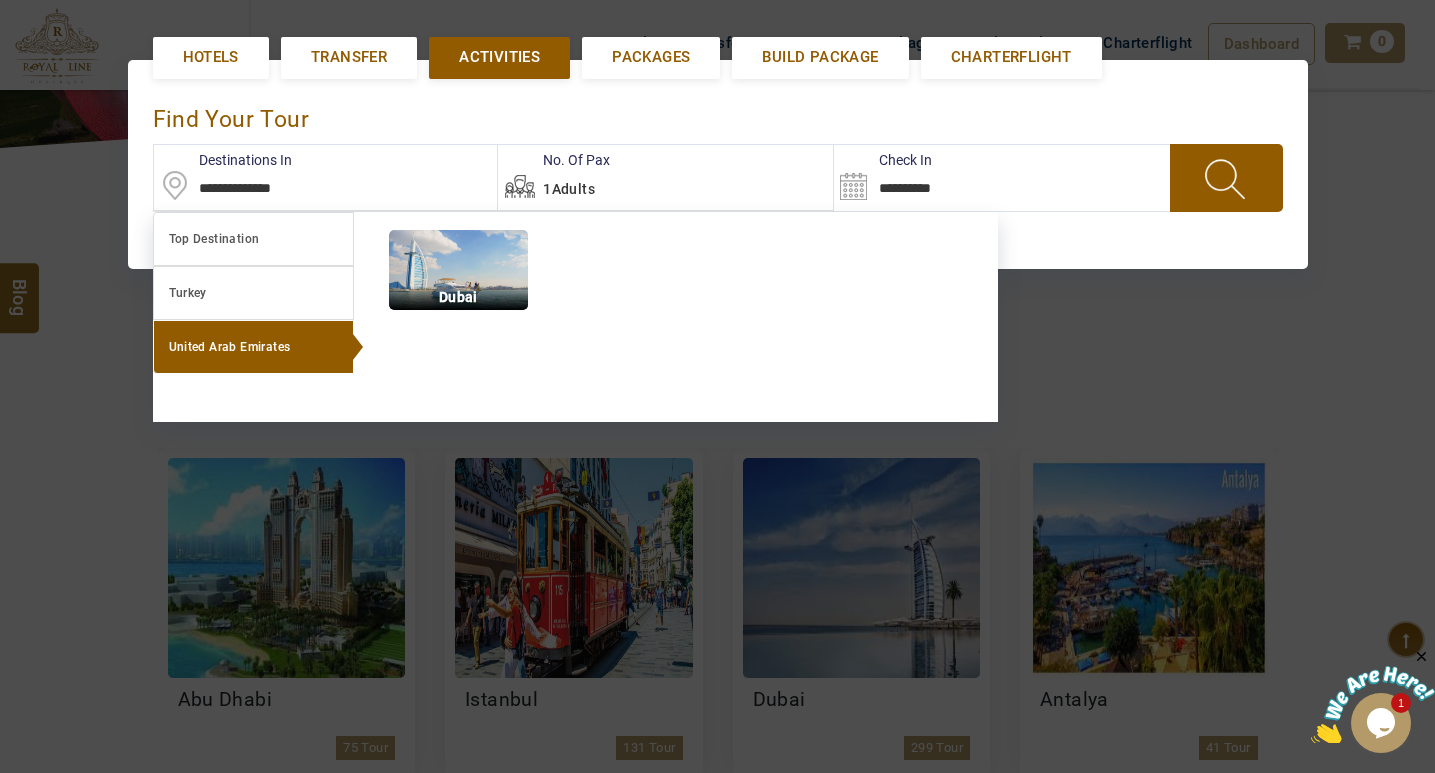 click on "United Arab Emirates" at bounding box center (253, 347) 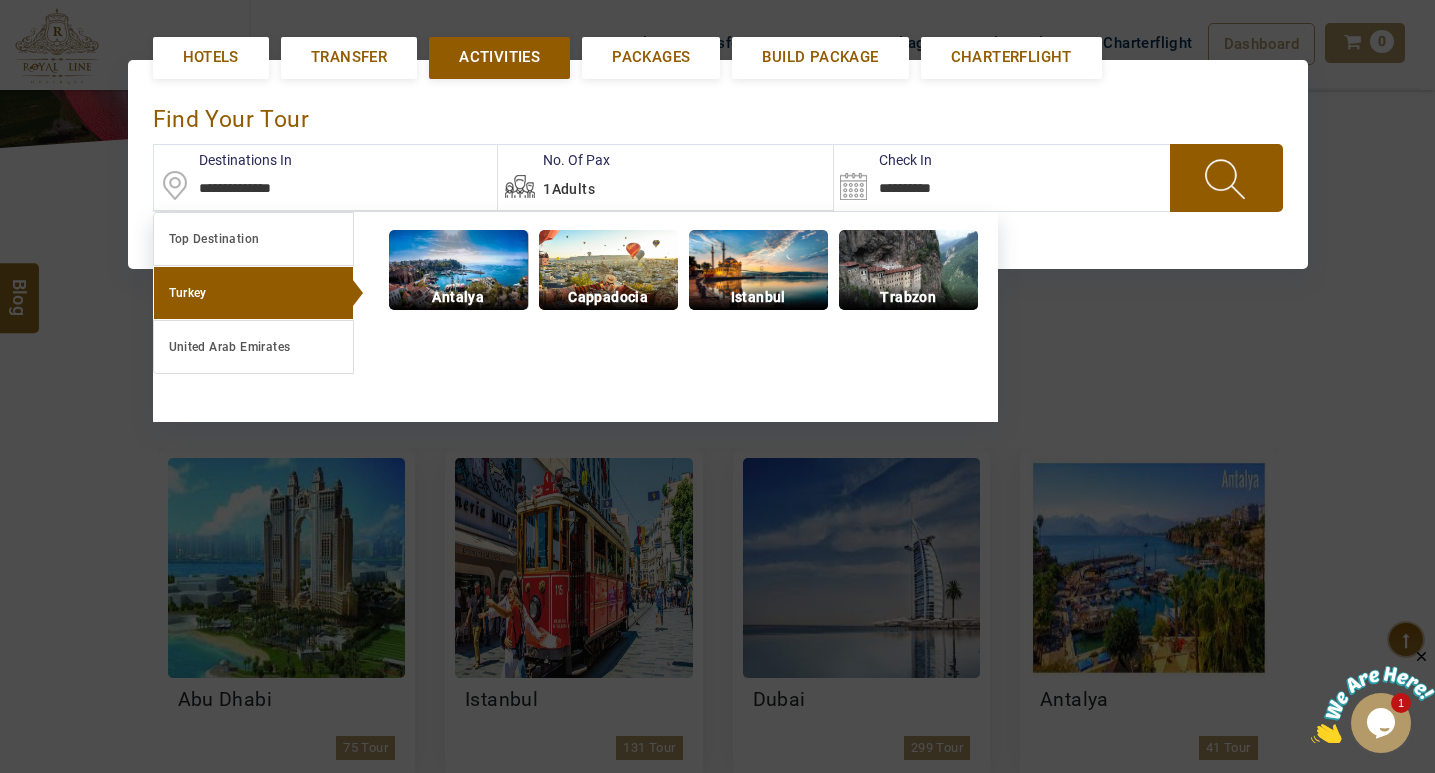 click at bounding box center [458, 270] 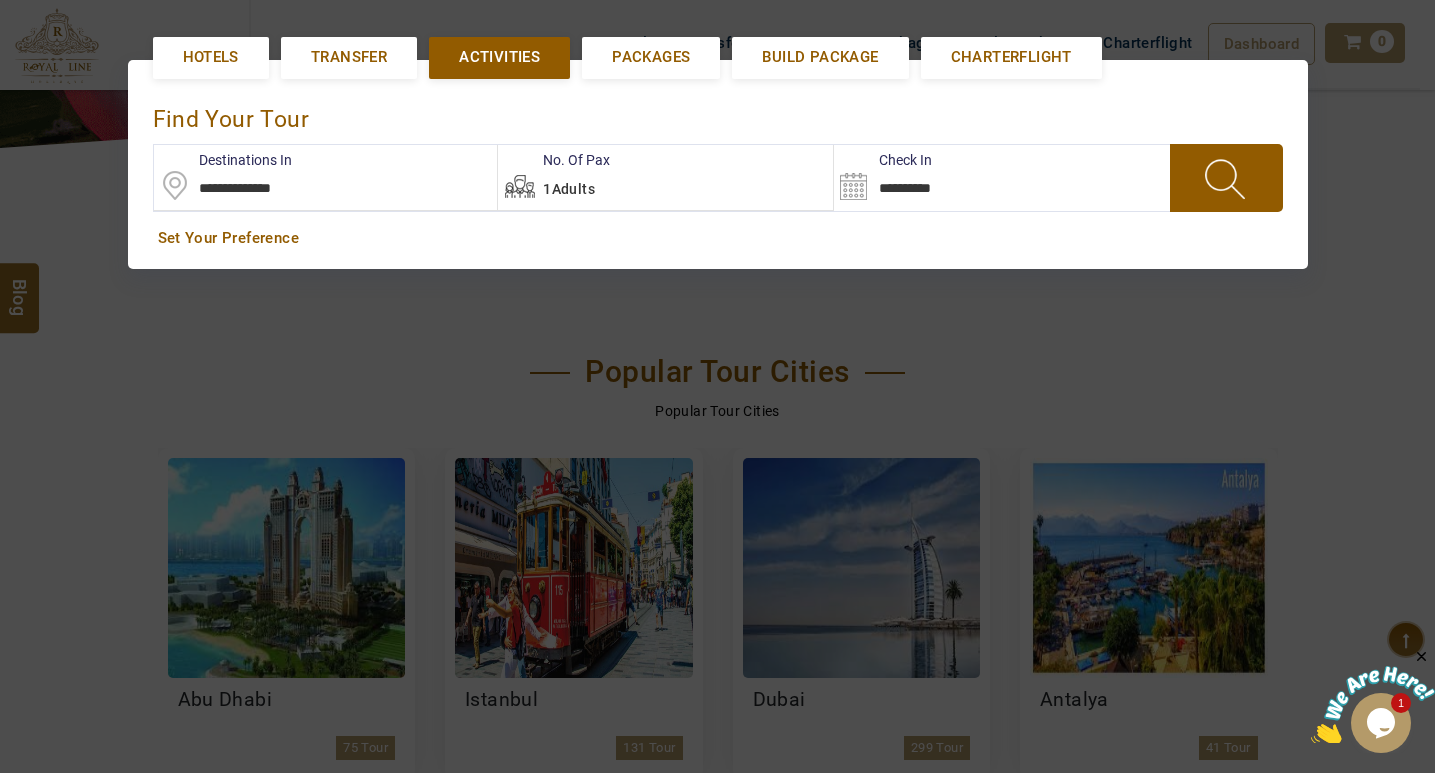 click on "**********" at bounding box center (326, 177) 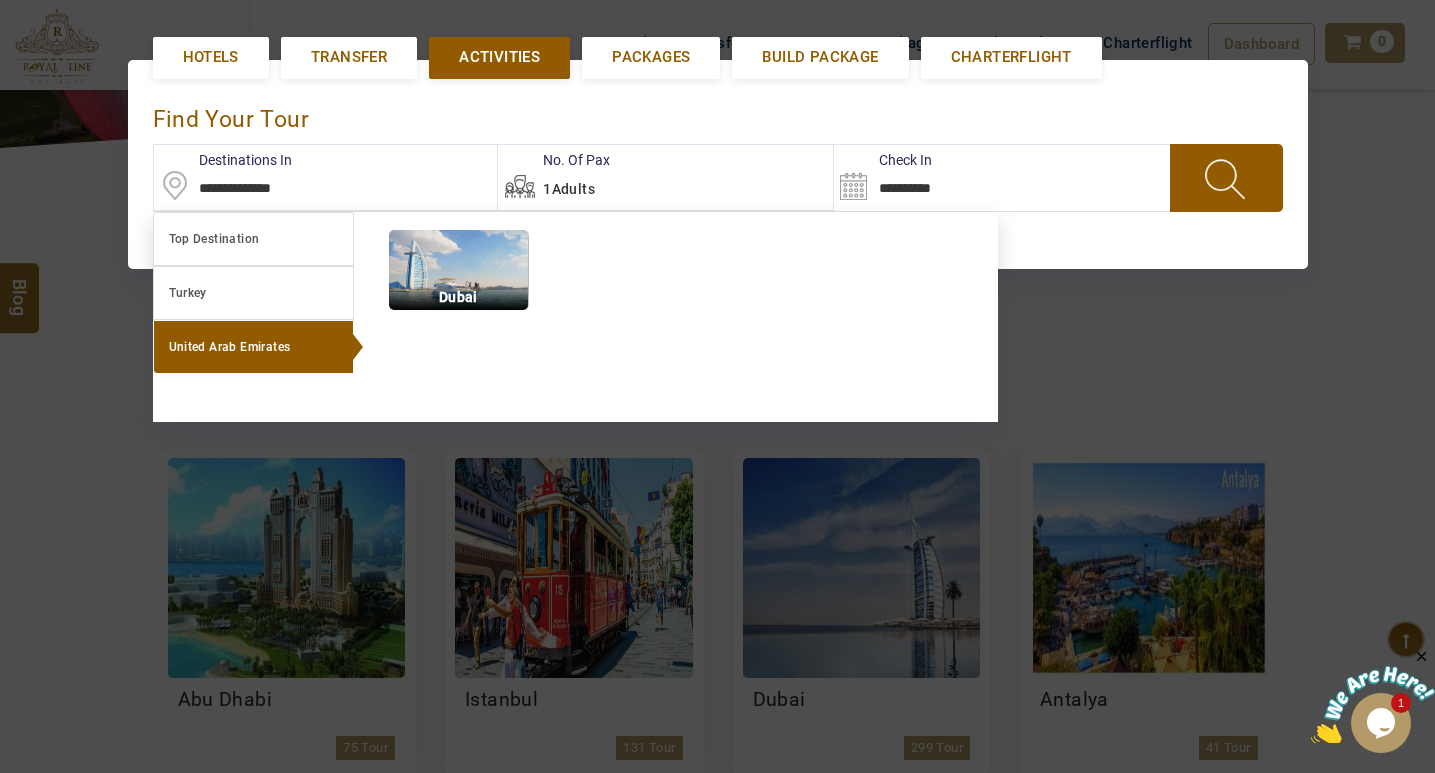 click at bounding box center [458, 270] 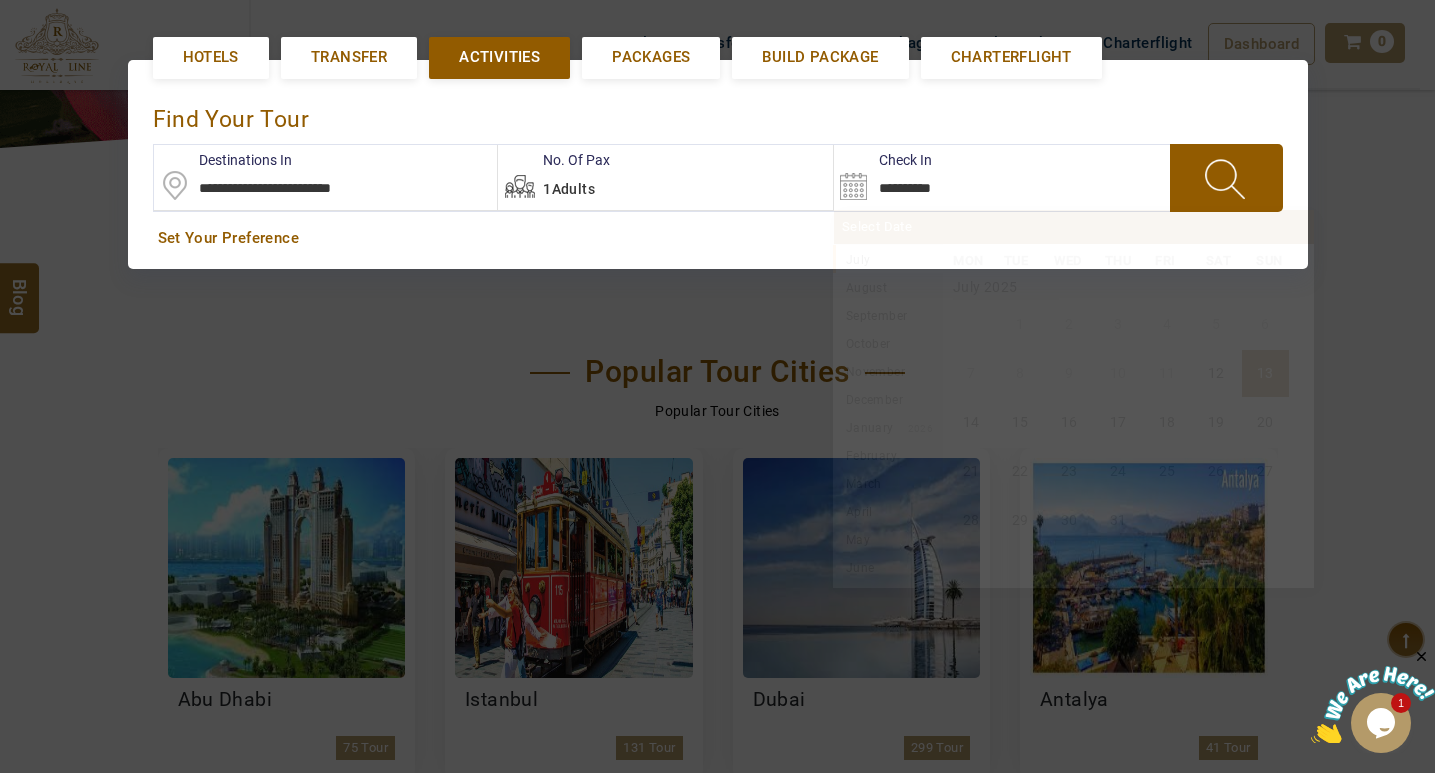 click on "**********" at bounding box center [931, 177] 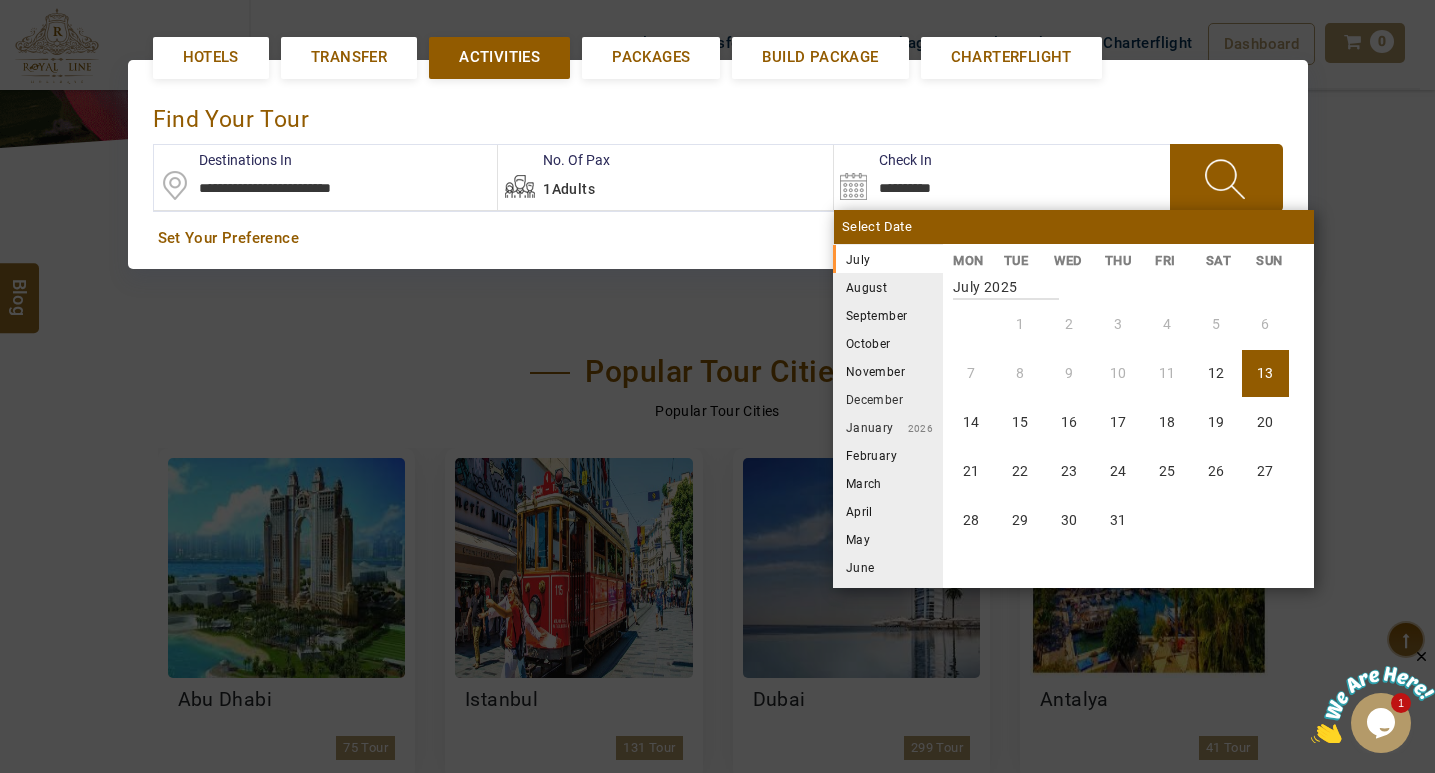 click on "July  2025" at bounding box center (888, 259) 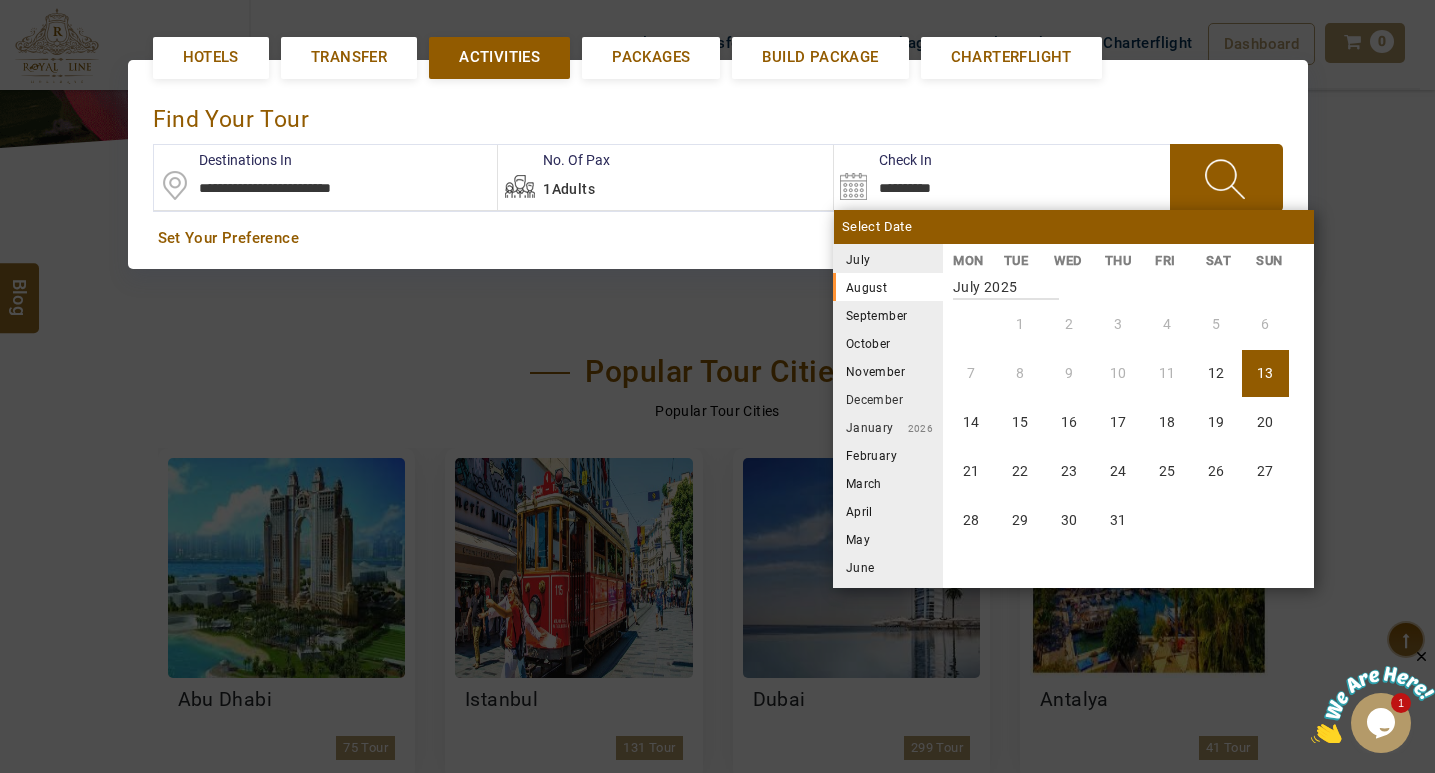 click on "August" at bounding box center [888, 287] 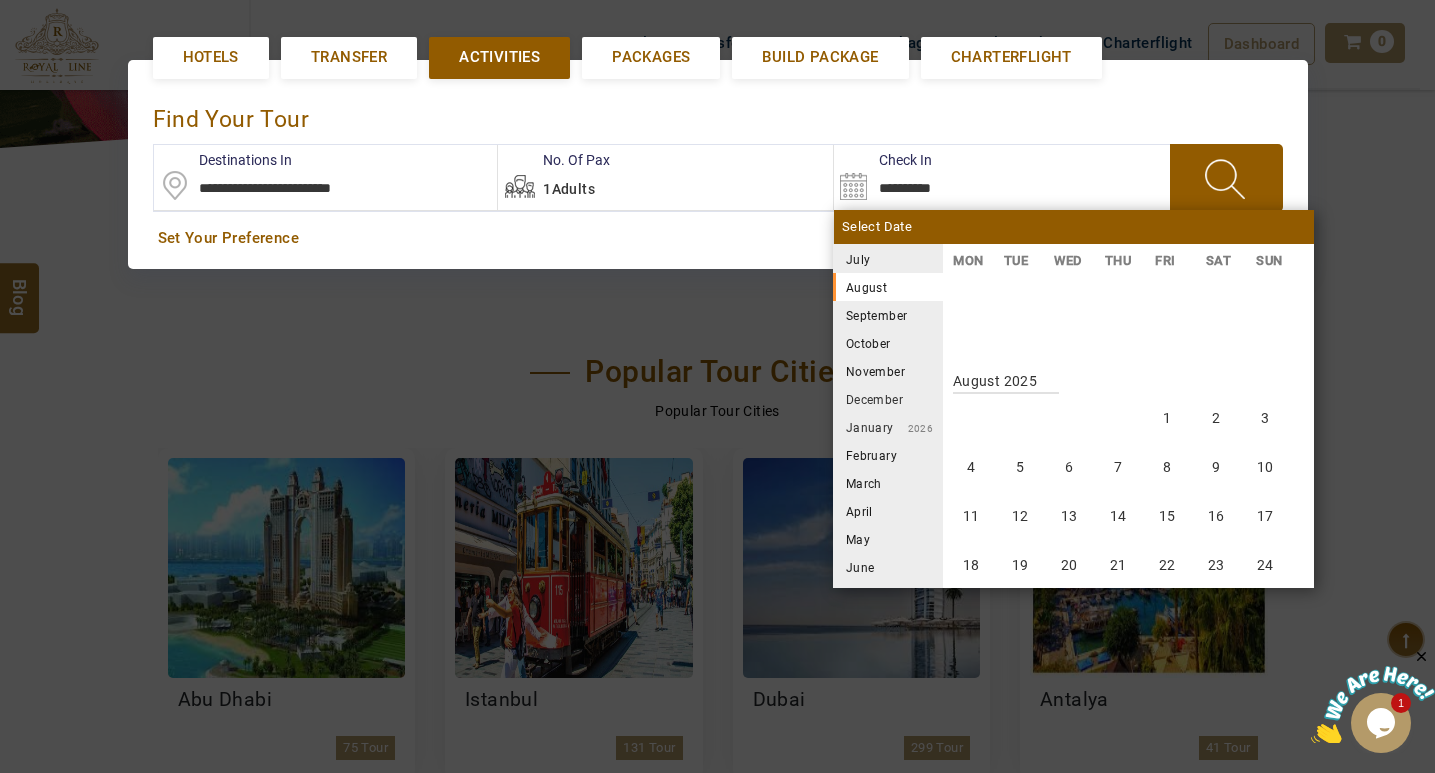 scroll, scrollTop: 370, scrollLeft: 0, axis: vertical 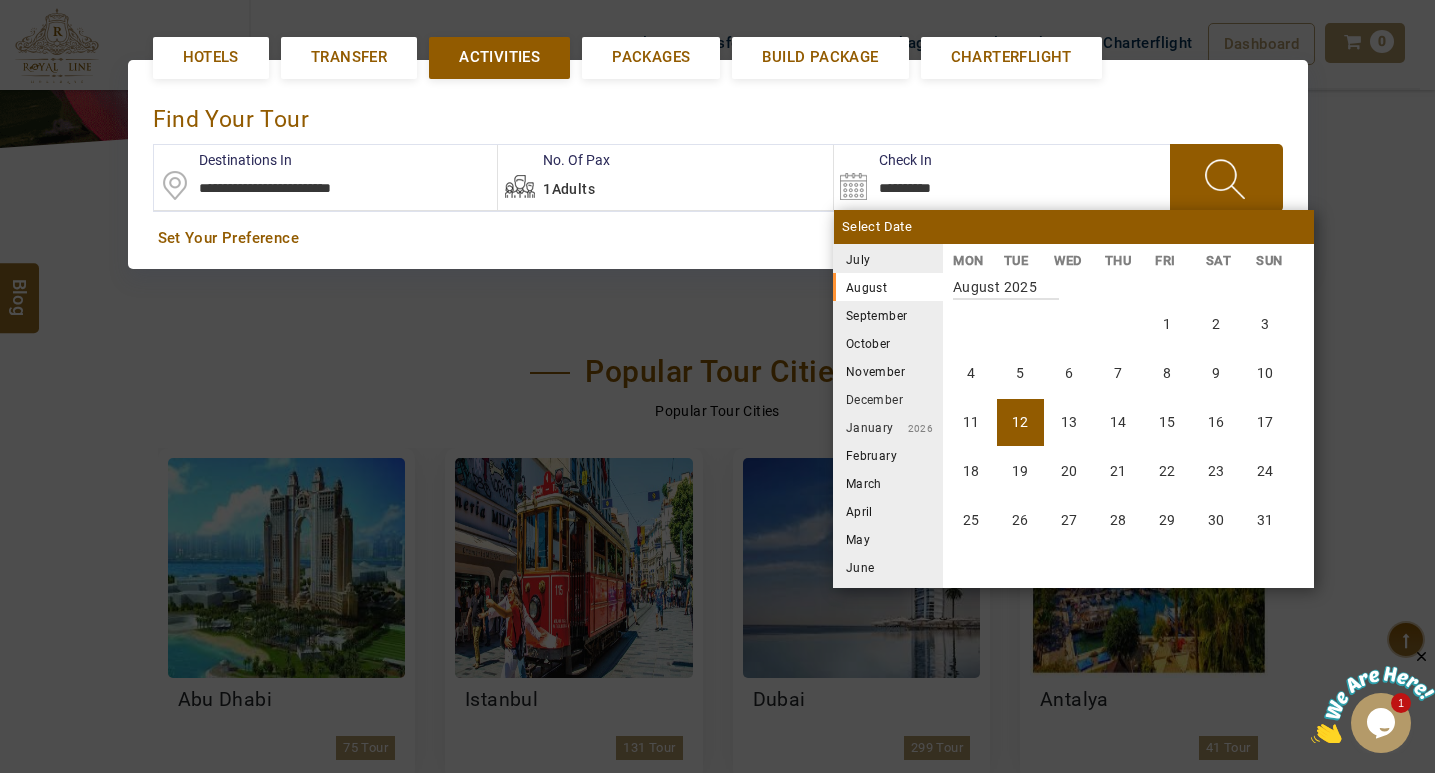 click on "12" at bounding box center (1020, 422) 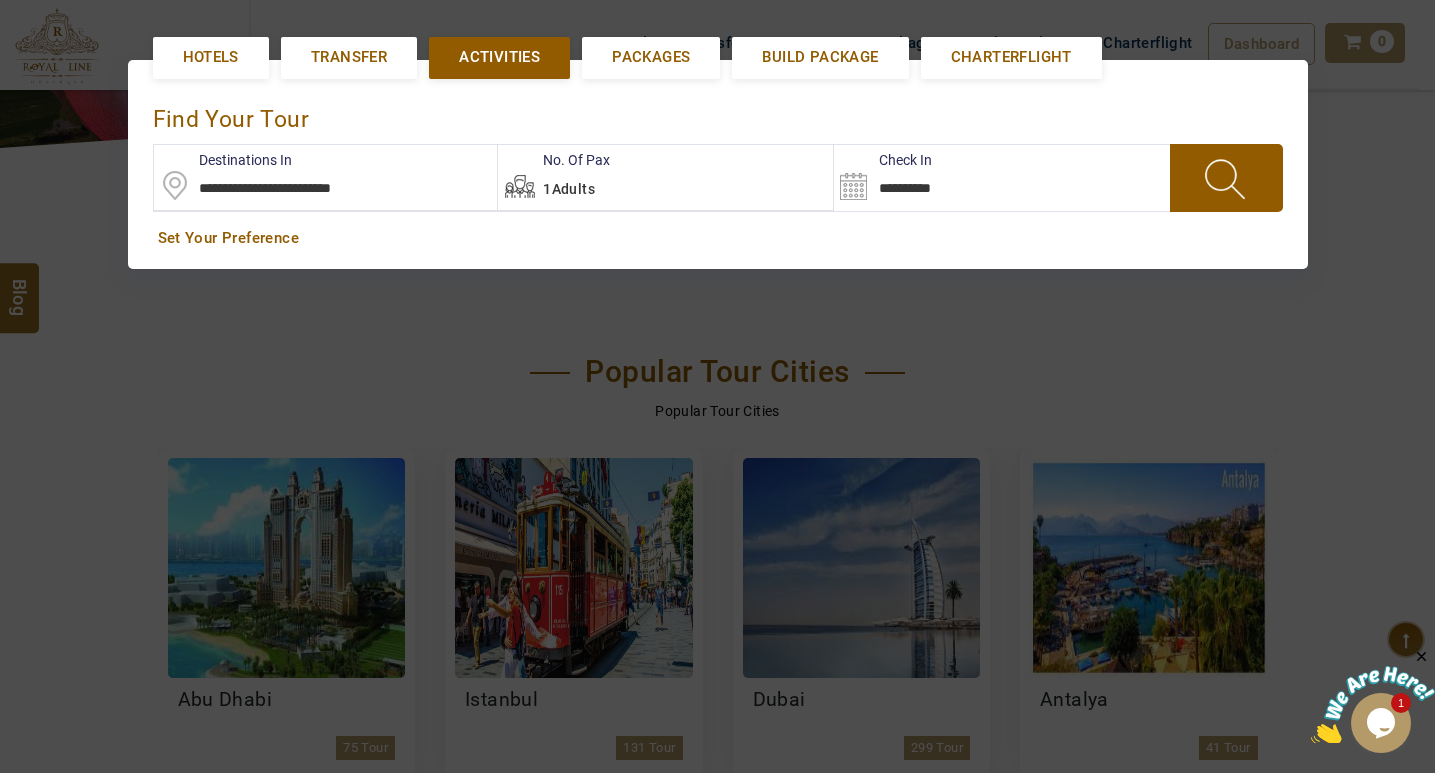 click at bounding box center (1226, 178) 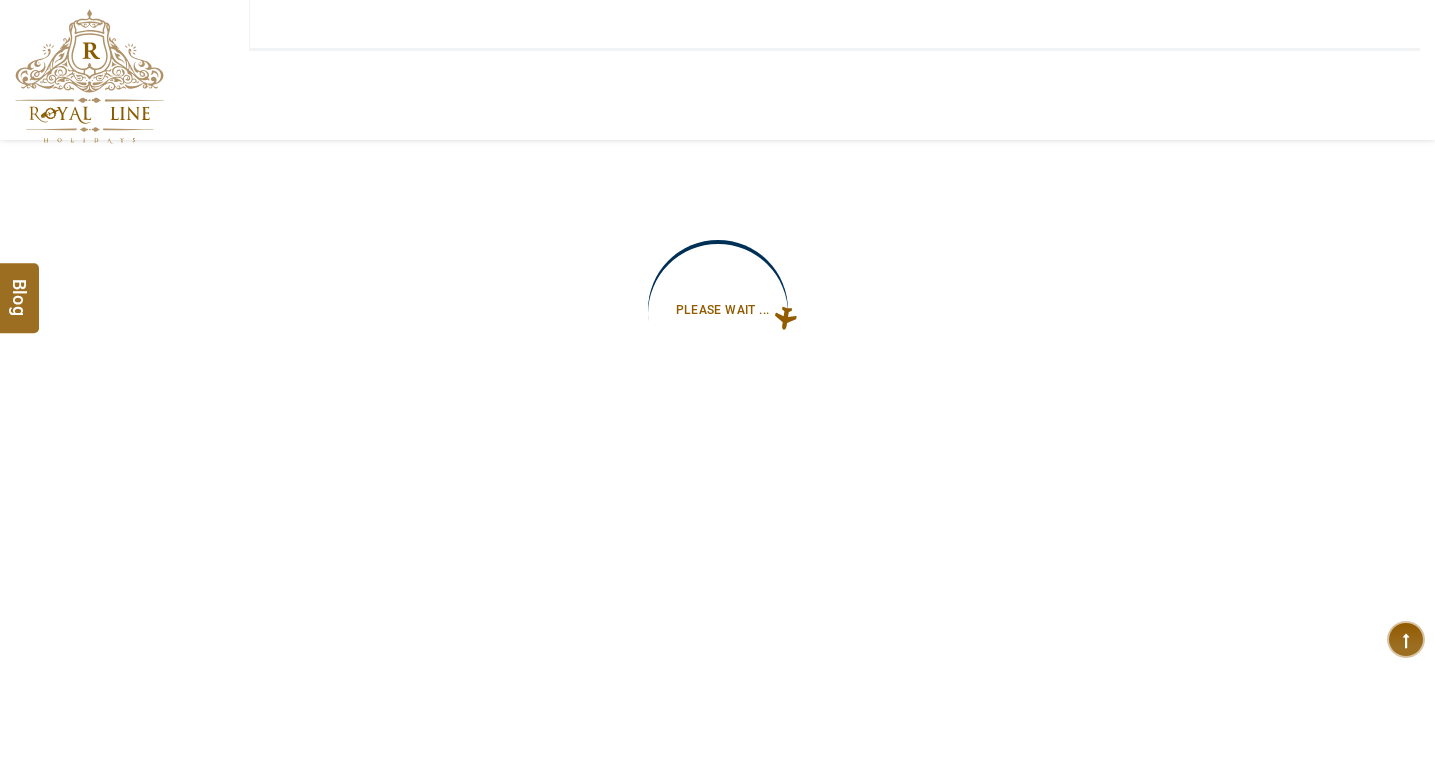 type on "**********" 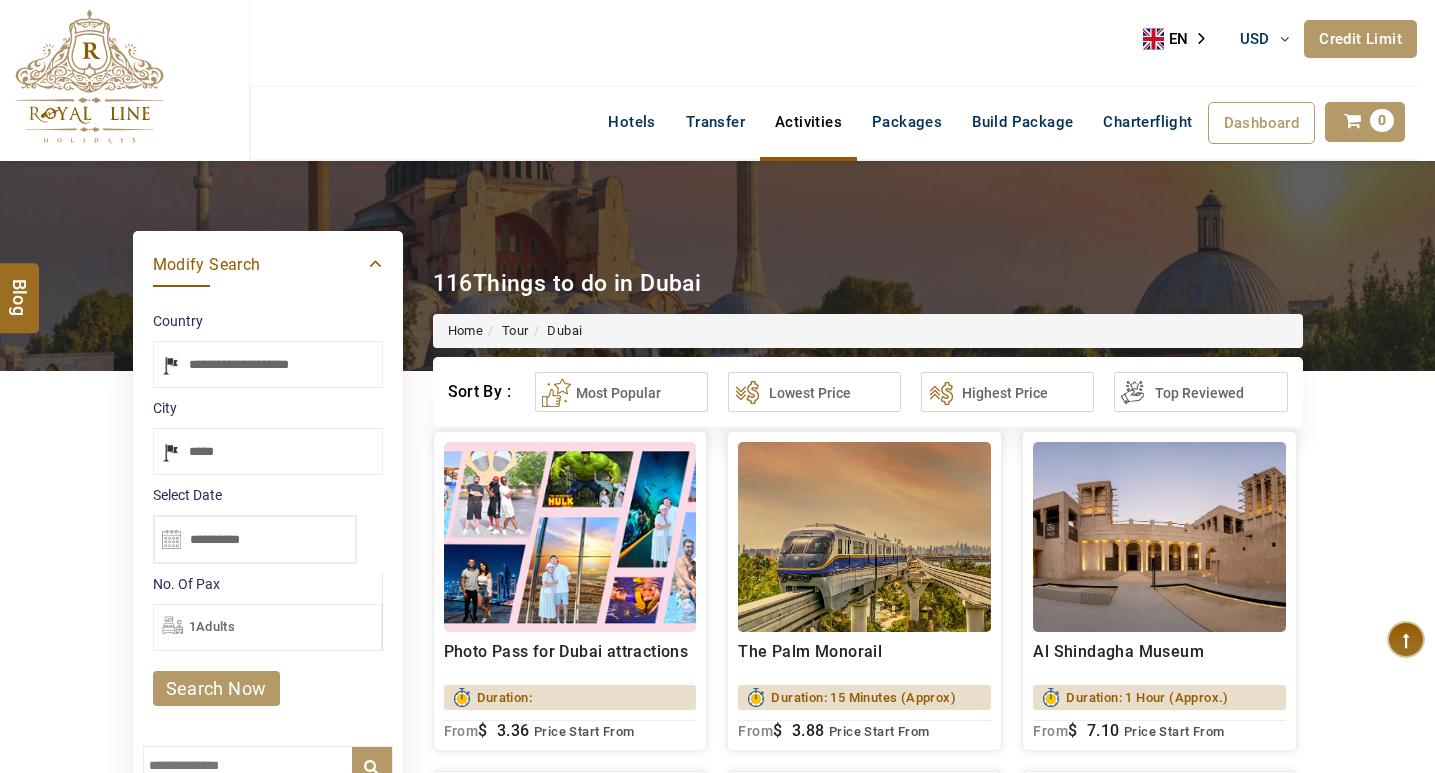 scroll, scrollTop: 0, scrollLeft: 0, axis: both 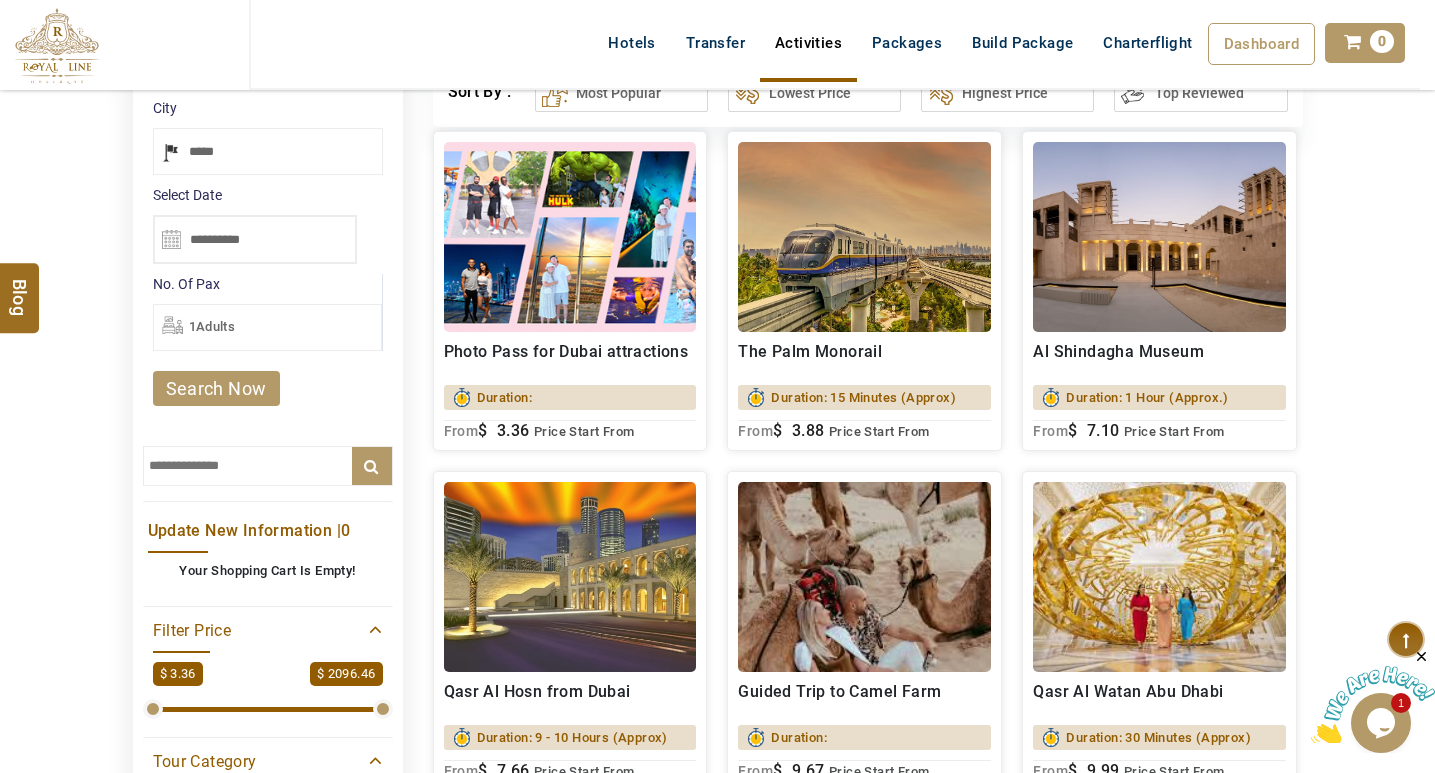 click at bounding box center [570, 237] 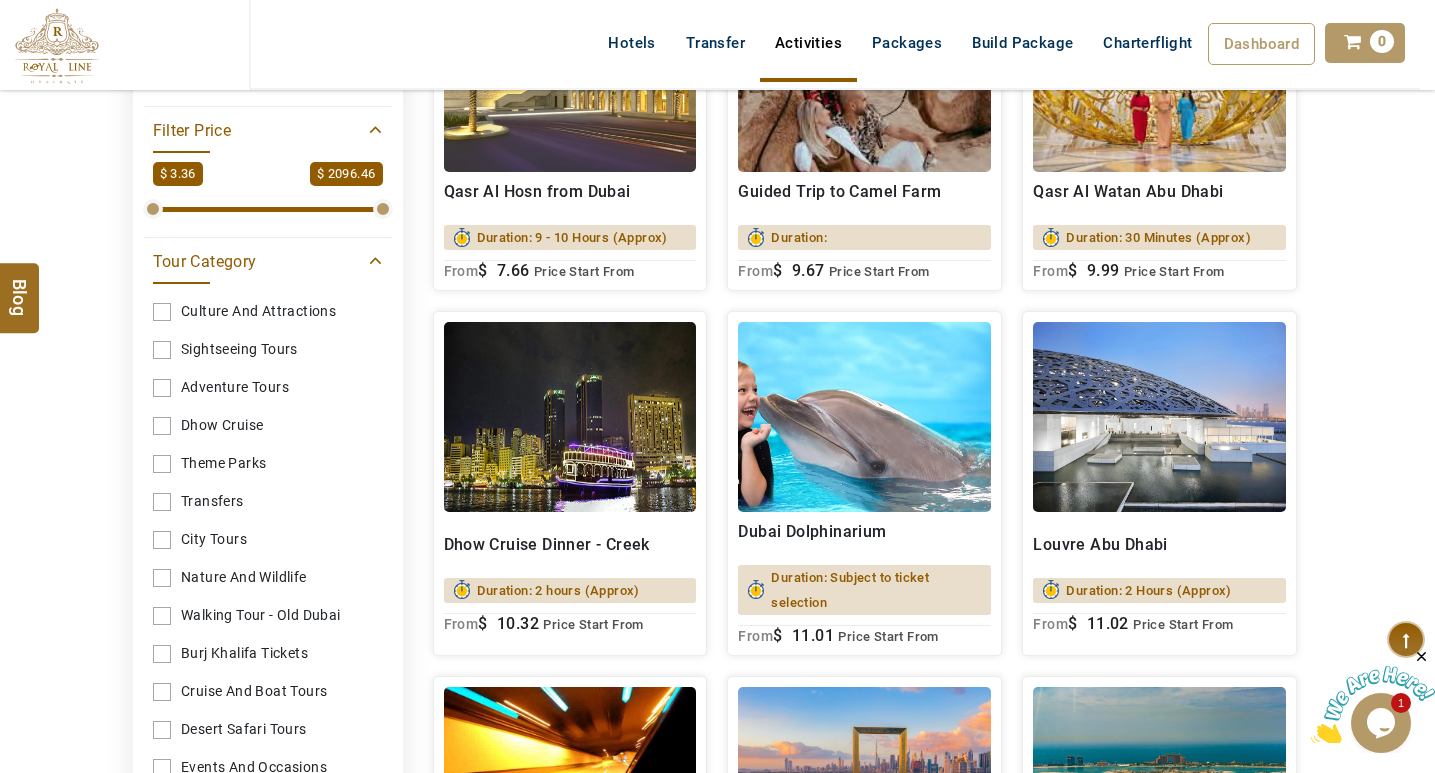 click on "Burj Khalifa Tickets" at bounding box center [268, 653] 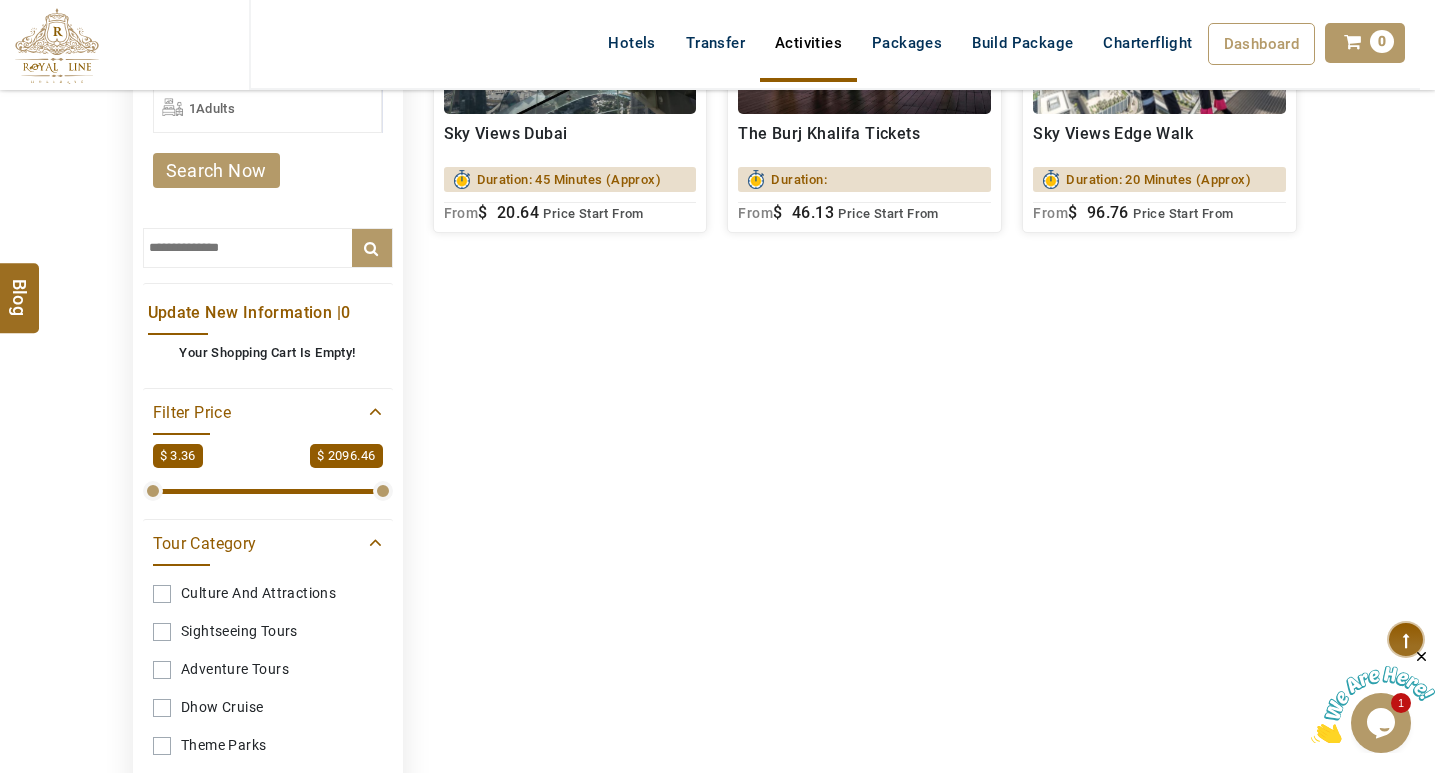 scroll, scrollTop: 300, scrollLeft: 0, axis: vertical 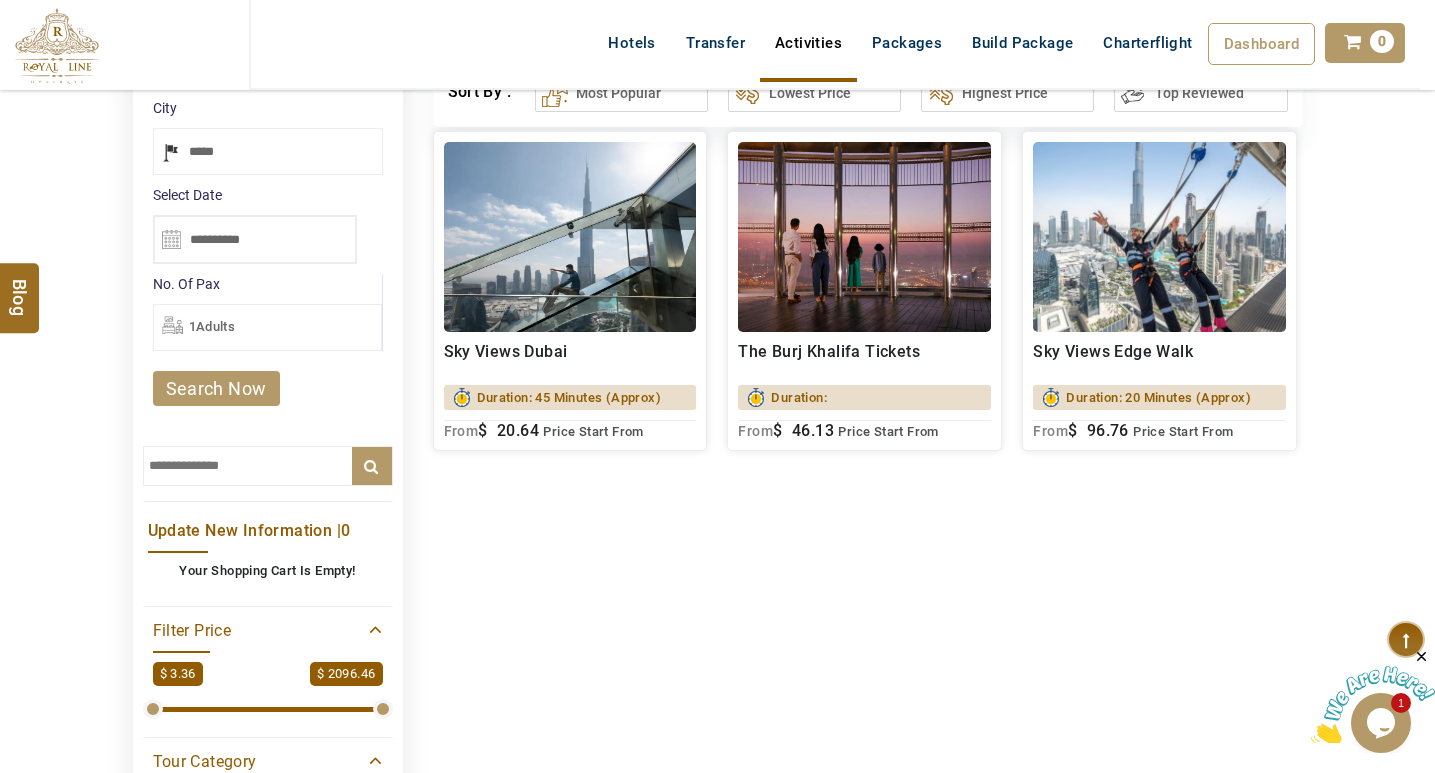 click at bounding box center (864, 237) 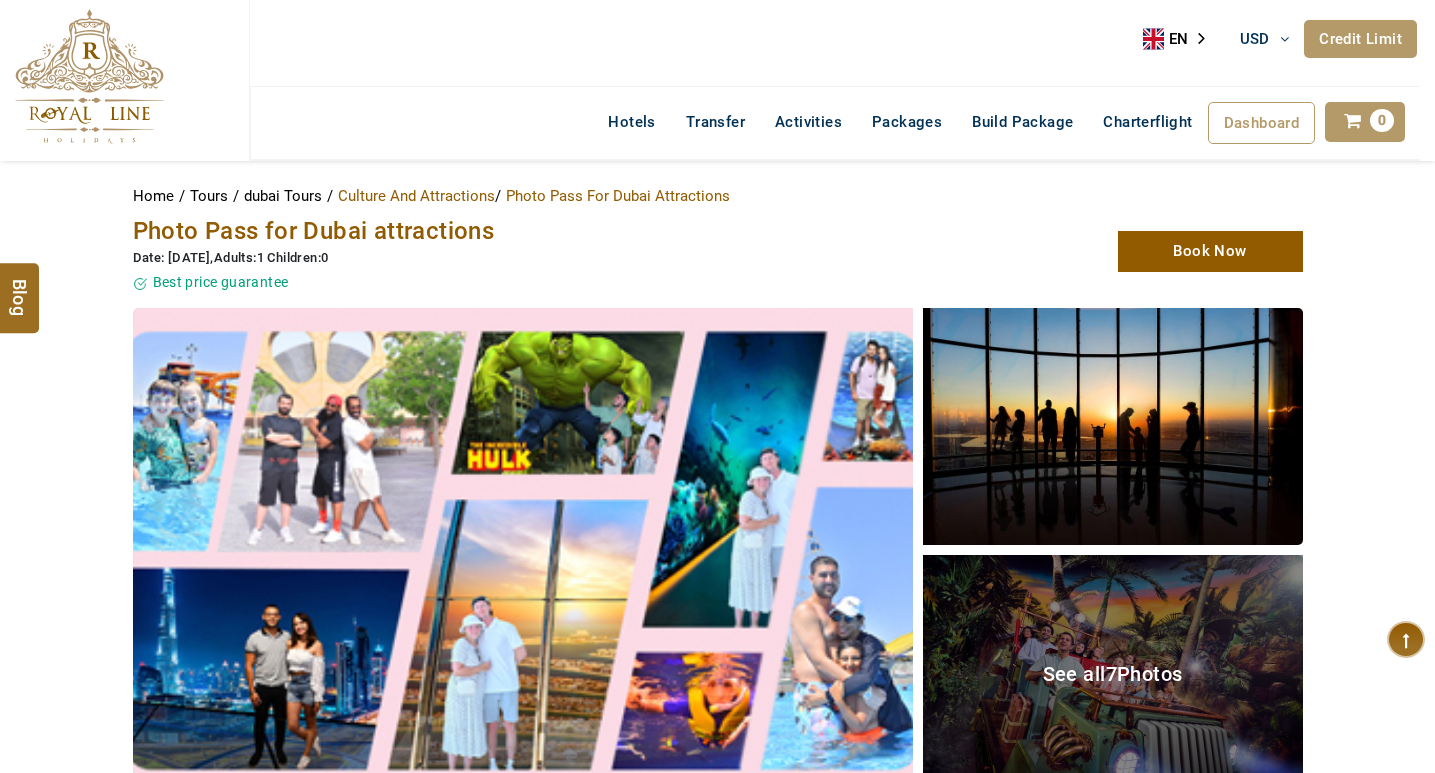 scroll, scrollTop: 0, scrollLeft: 0, axis: both 